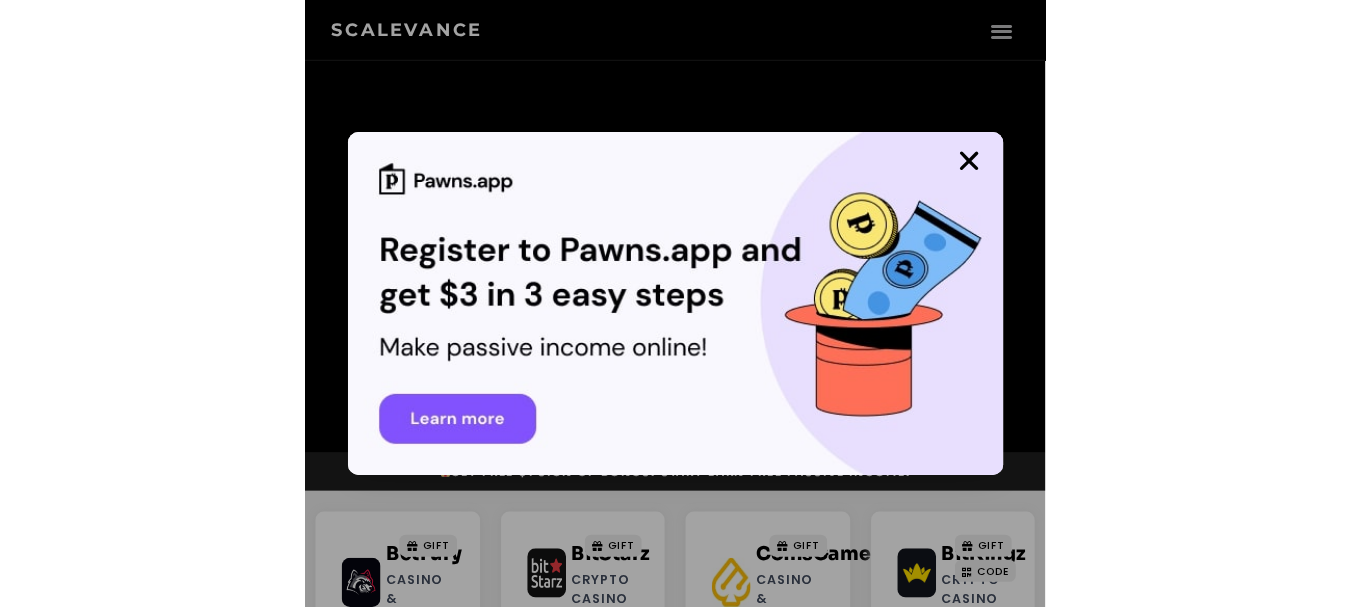 scroll, scrollTop: 0, scrollLeft: 0, axis: both 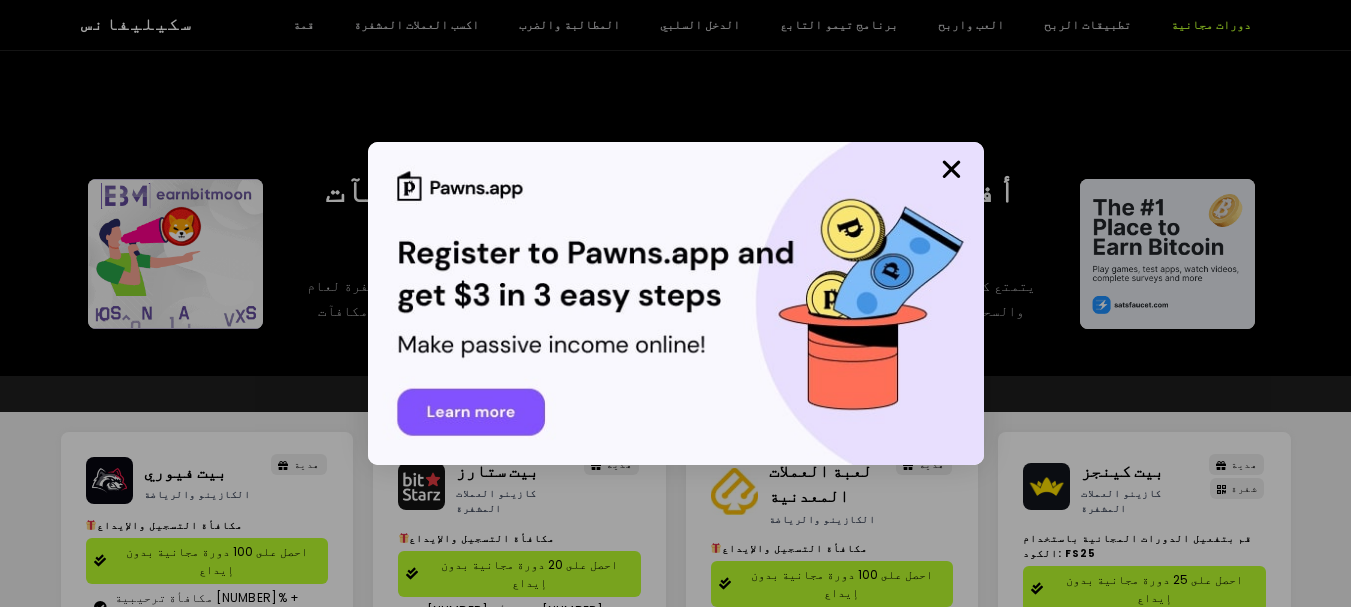 drag, startPoint x: 0, startPoint y: 0, endPoint x: 1017, endPoint y: 62, distance: 1018.8881 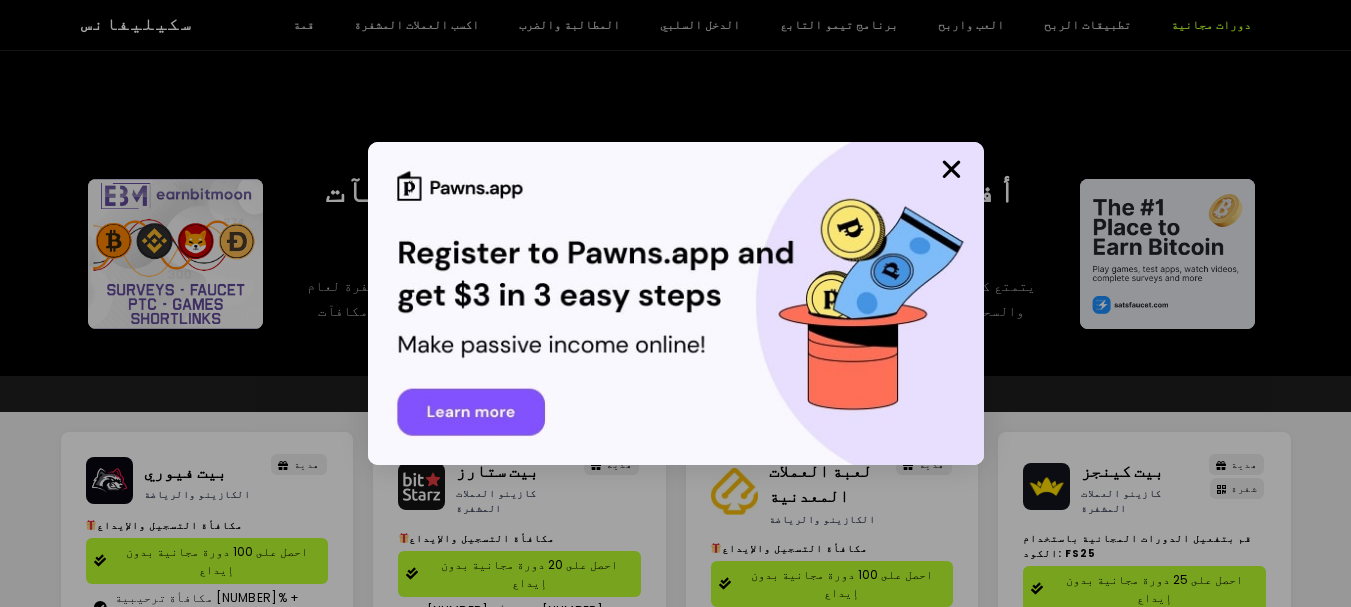 click at bounding box center [675, 303] 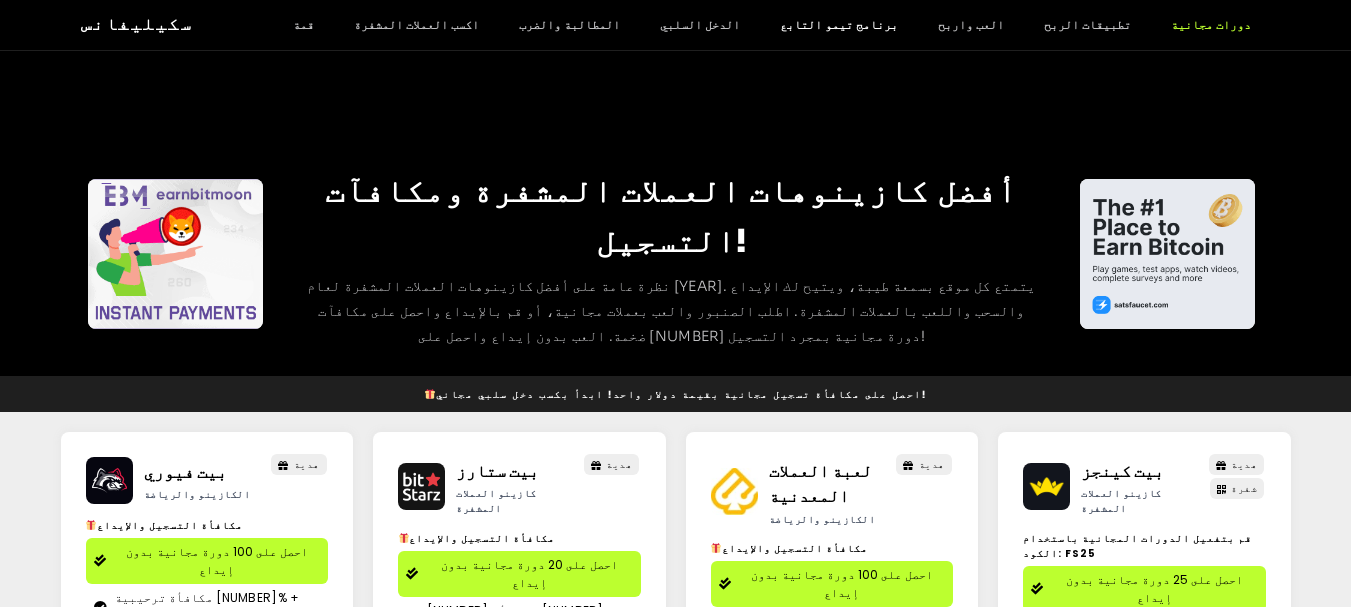 click on "برنامج تيمو التابع" 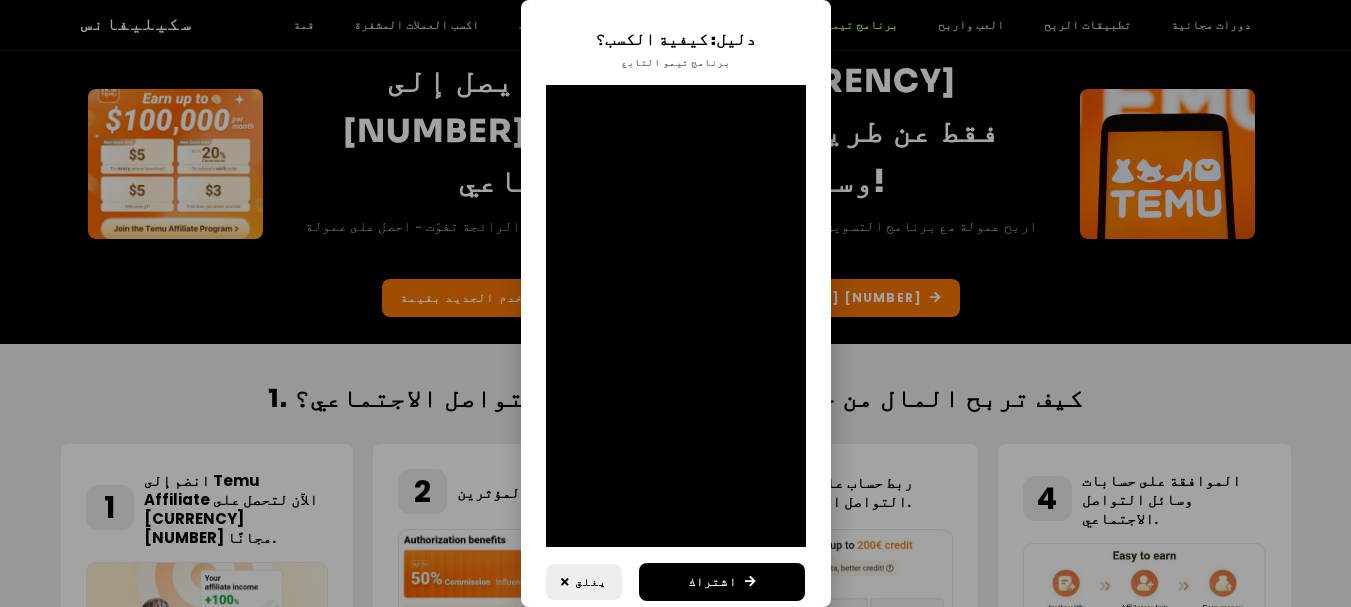 scroll, scrollTop: 148, scrollLeft: 0, axis: vertical 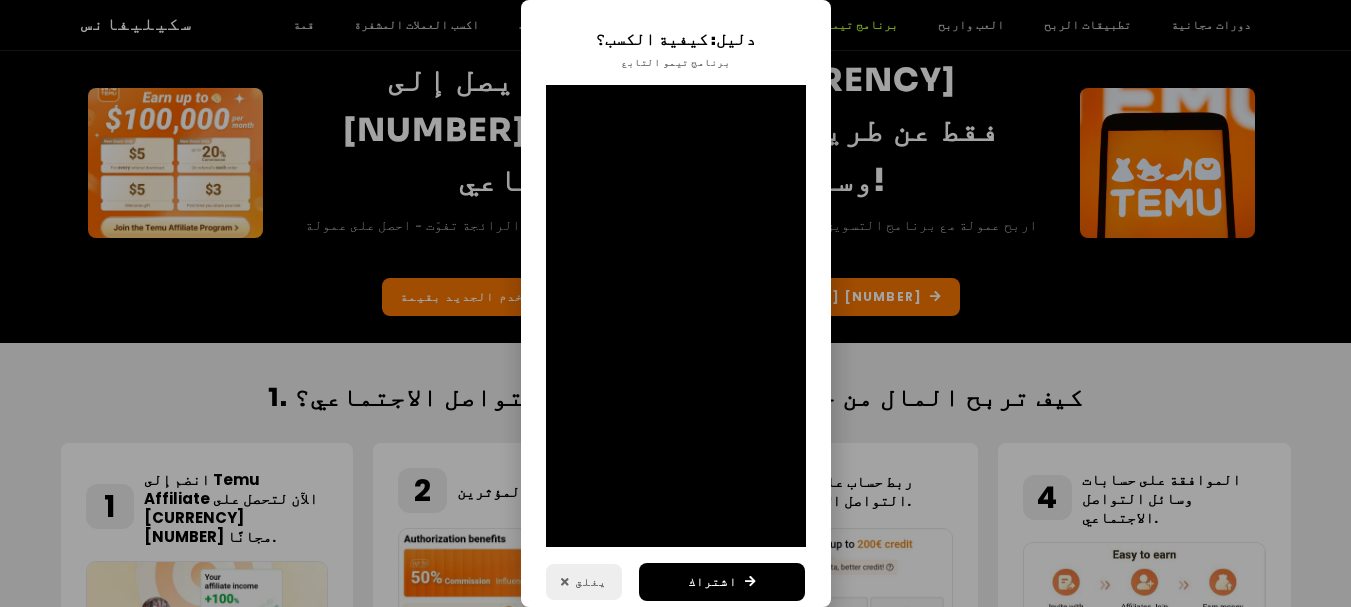 click on "يغلق" at bounding box center [591, 582] 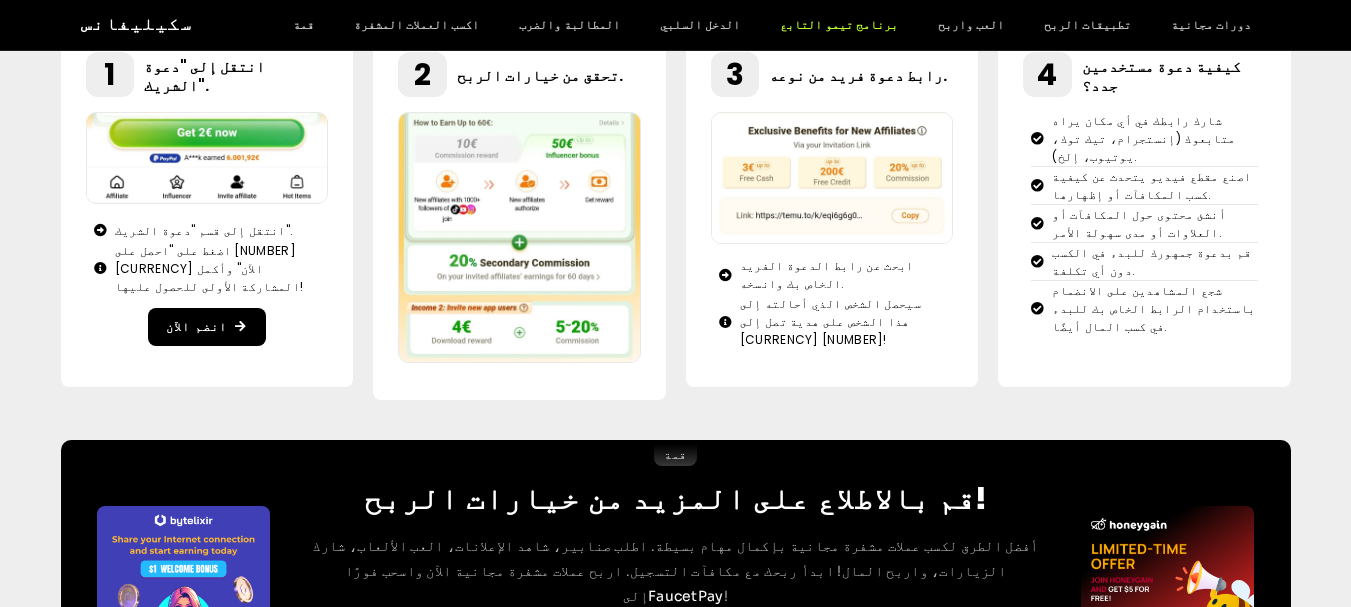 scroll, scrollTop: 1120, scrollLeft: 0, axis: vertical 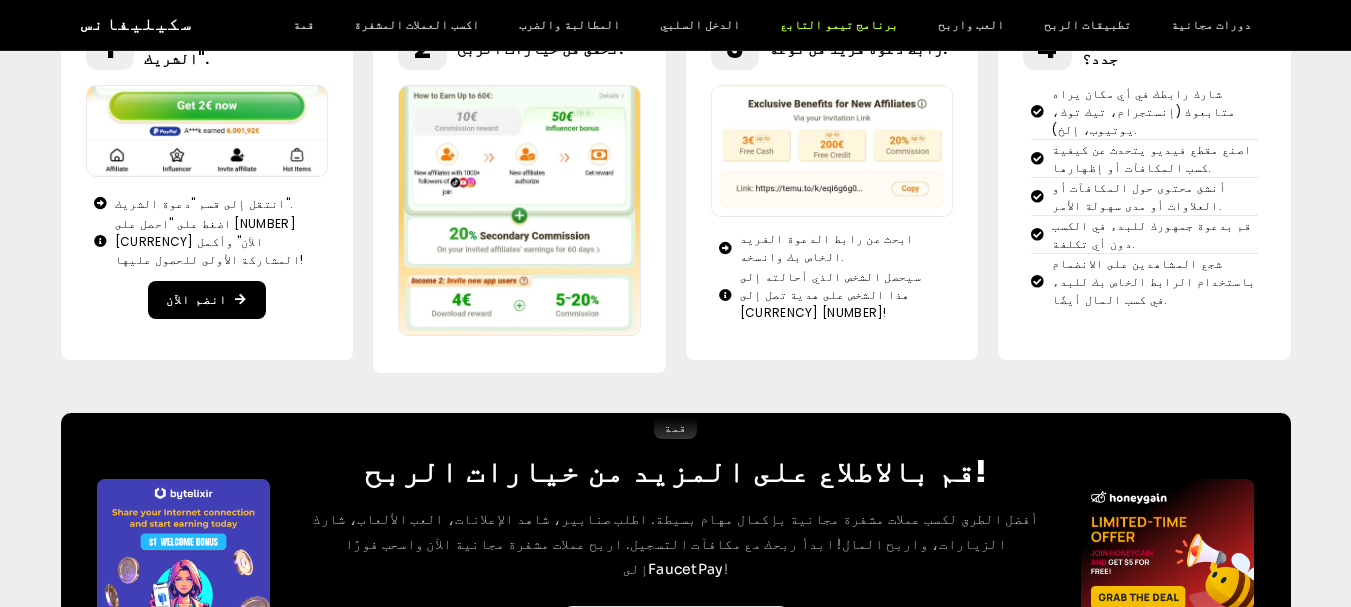 click on "اكسب عملات مشفرة مجانية" at bounding box center [666, 624] 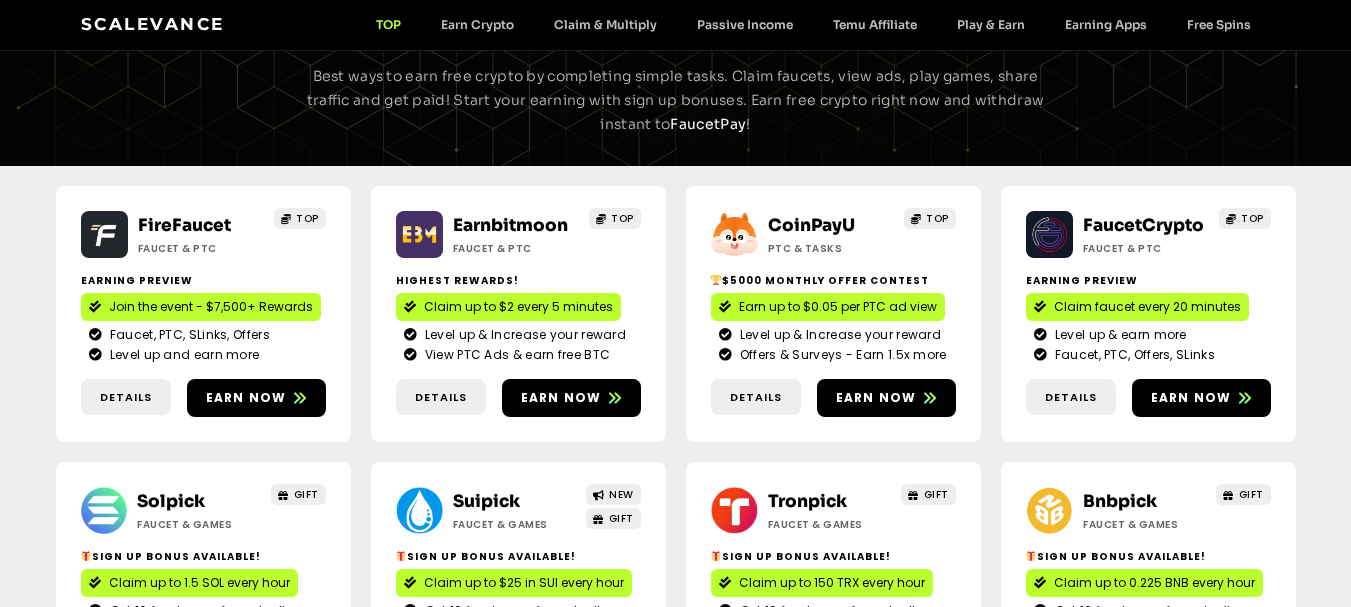 scroll, scrollTop: 0, scrollLeft: 0, axis: both 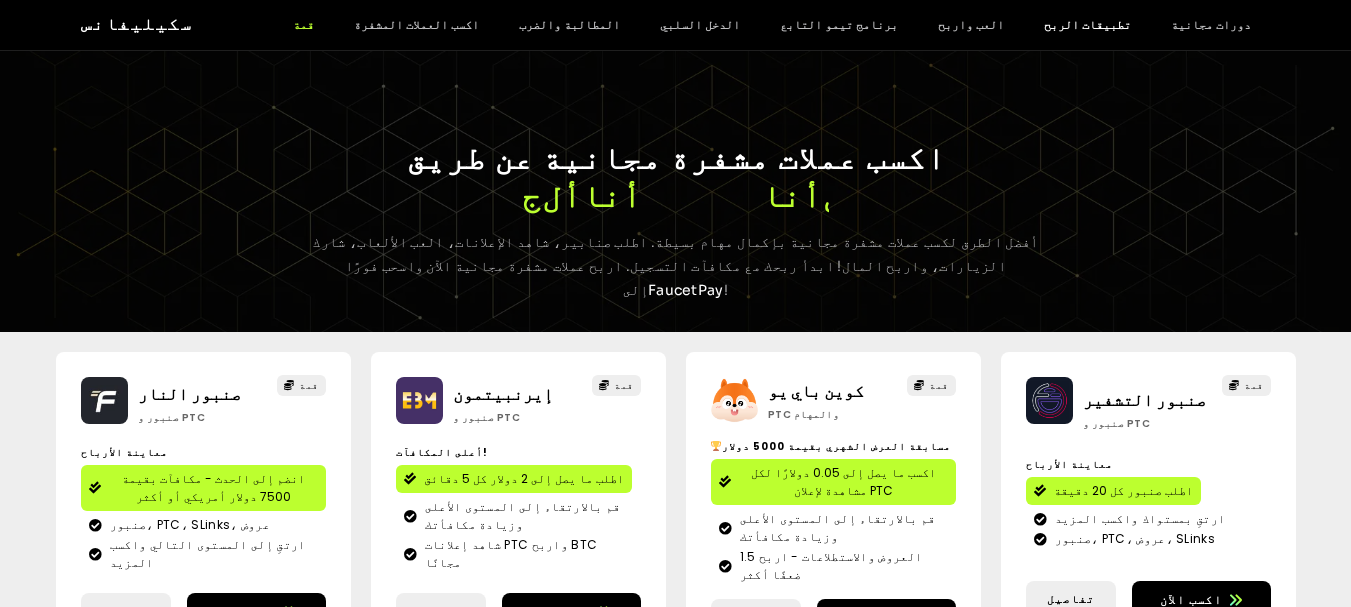 click on "تطبيقات الربح" 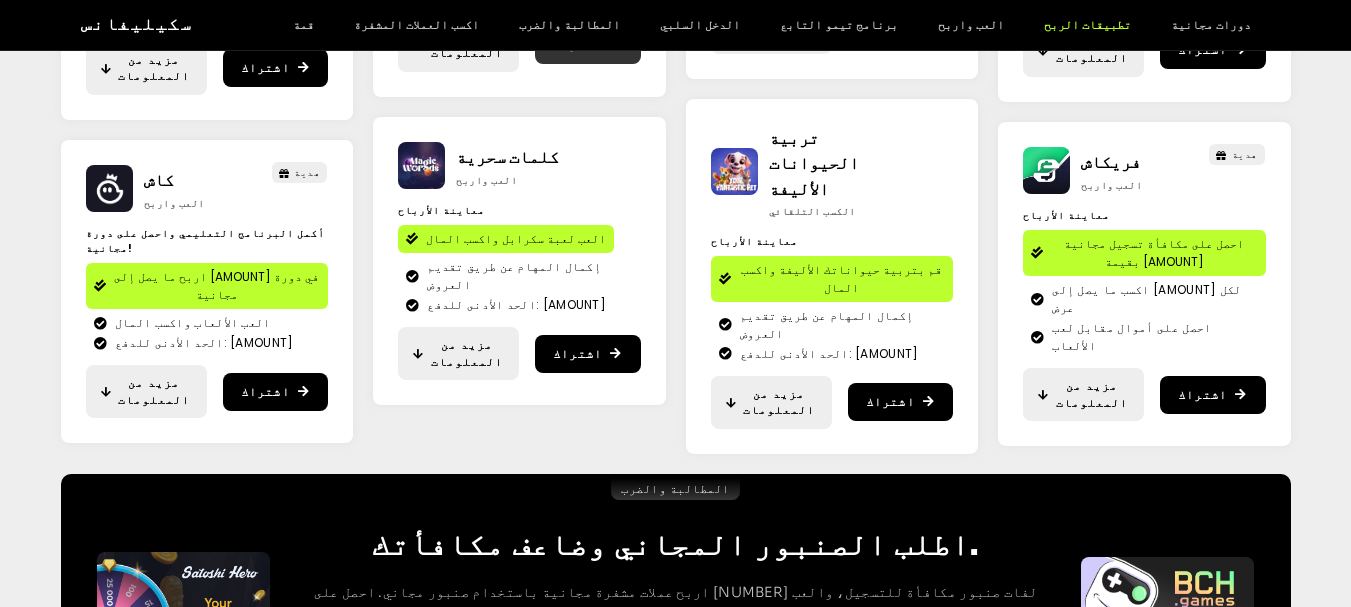 scroll, scrollTop: 603, scrollLeft: 0, axis: vertical 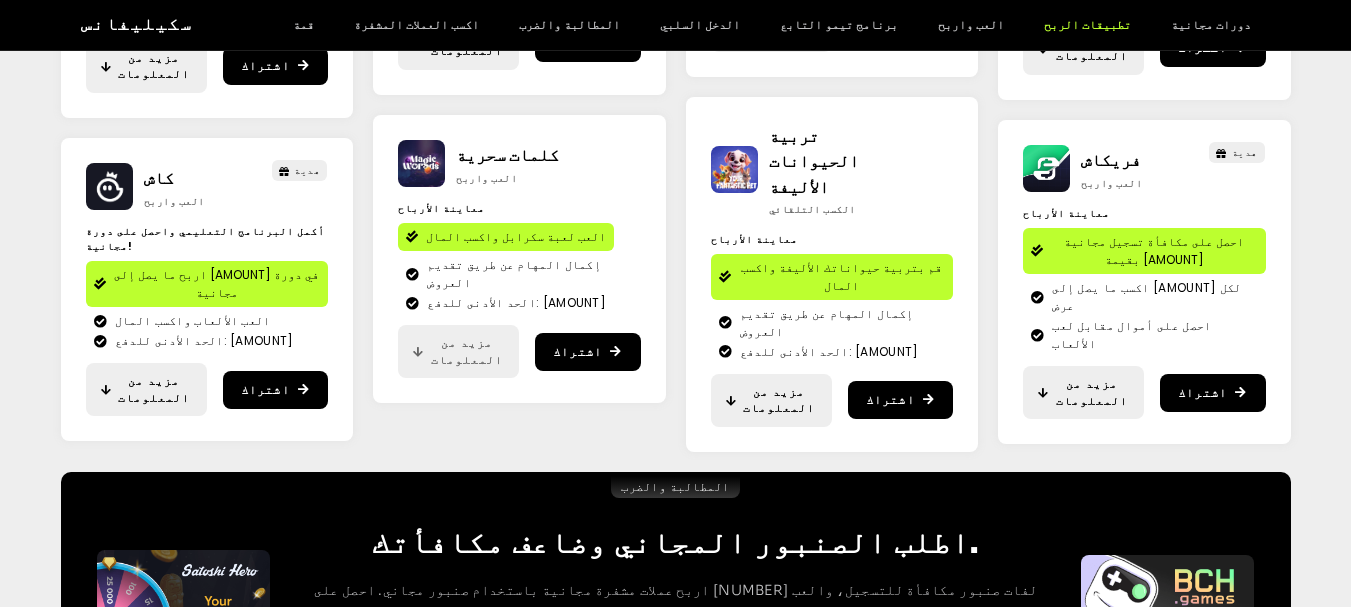 click on "مزيد من المعلومات" at bounding box center (467, 351) 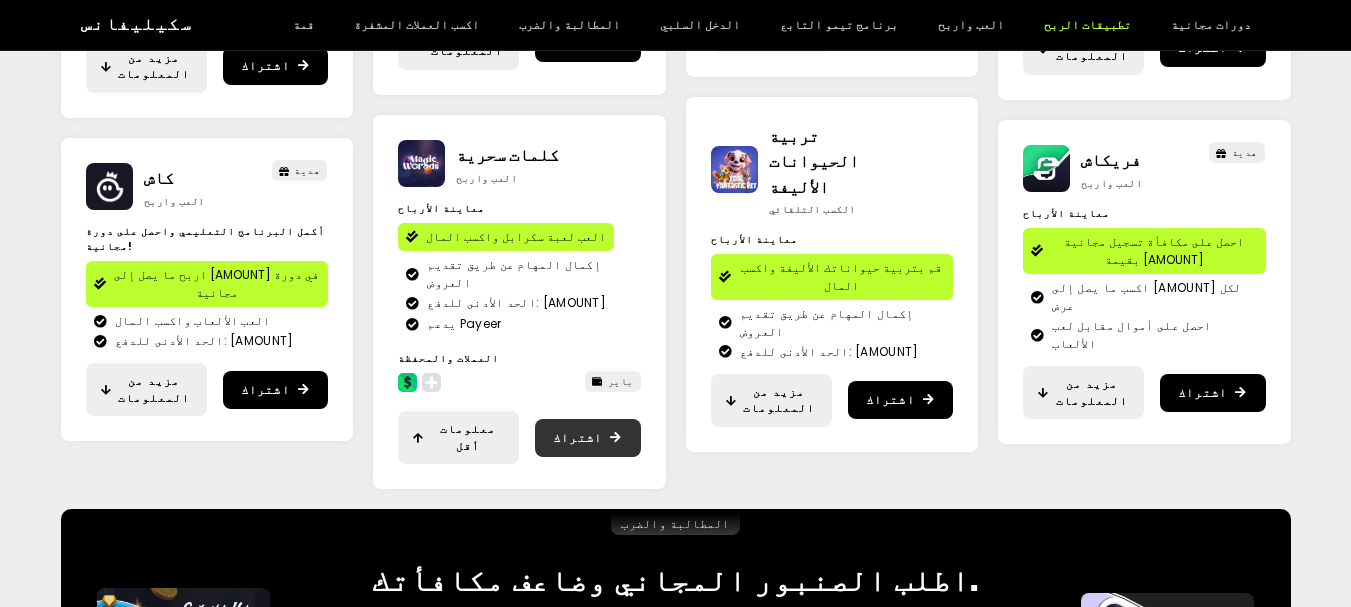 click on "اشتراك" at bounding box center (587, 438) 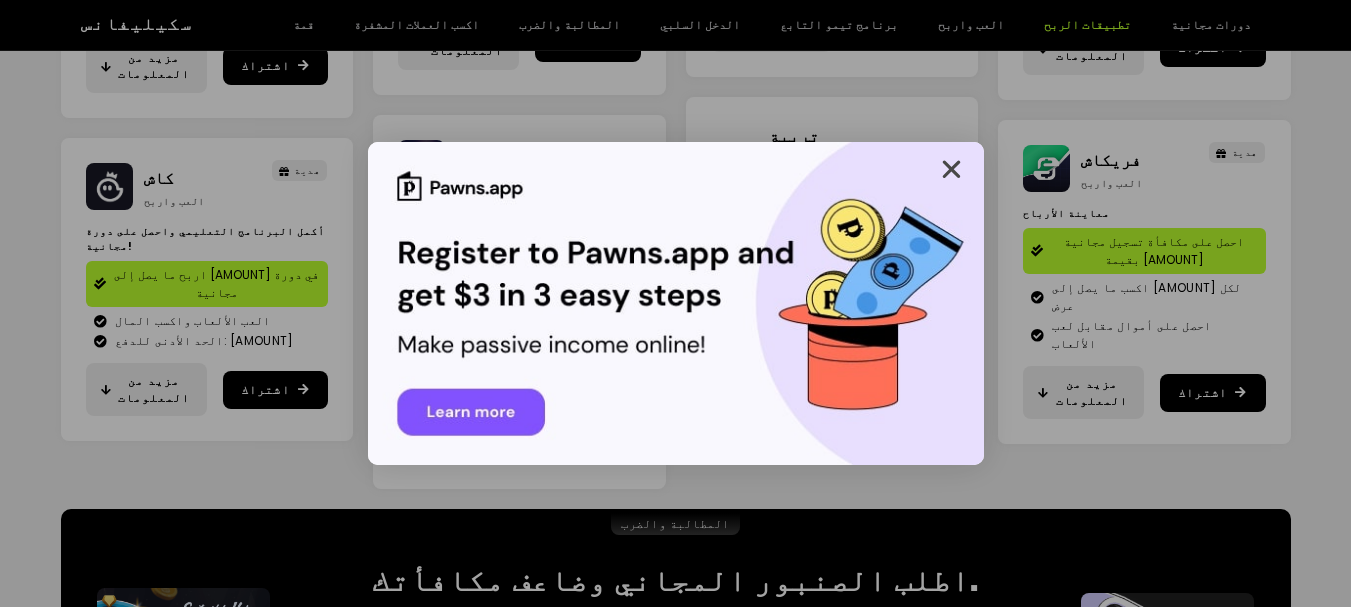 click at bounding box center (951, 169) 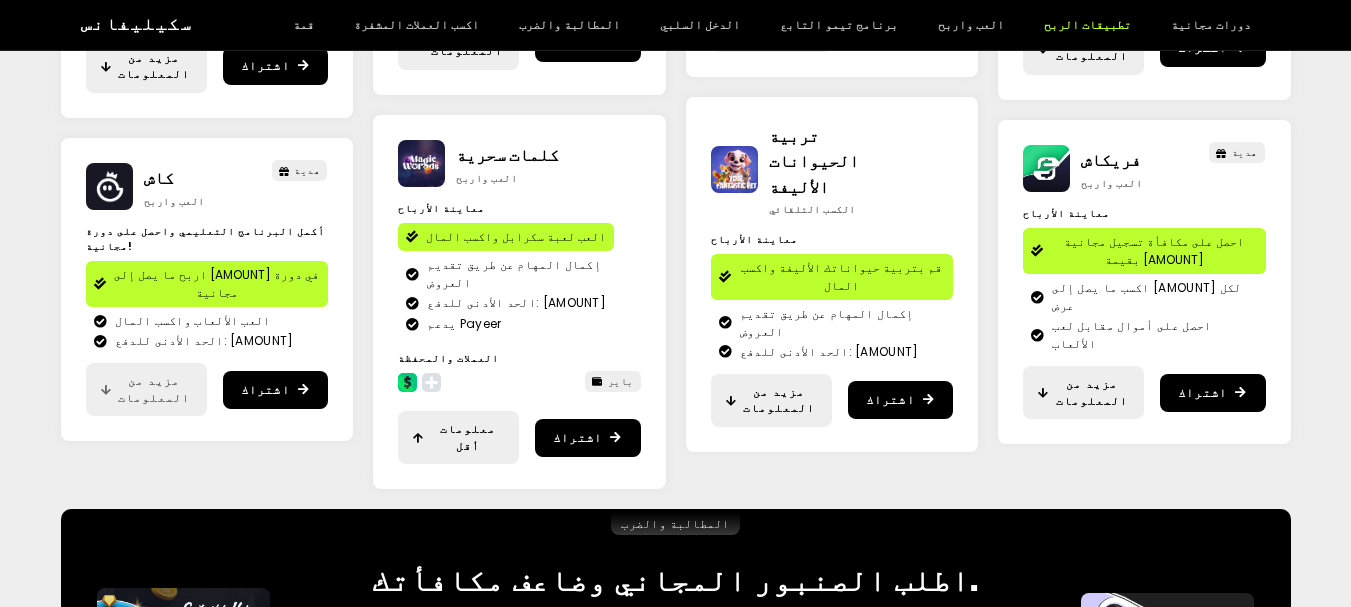 click on "مزيد من المعلومات" at bounding box center [154, 389] 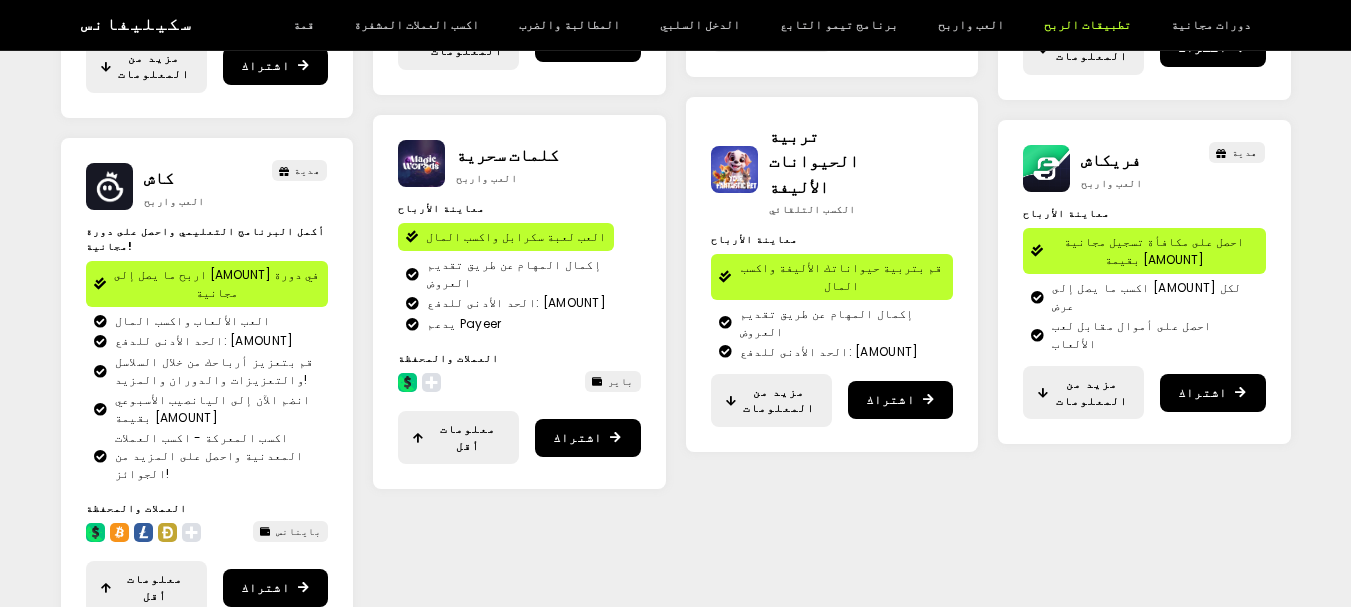 click at bounding box center (284, 171) 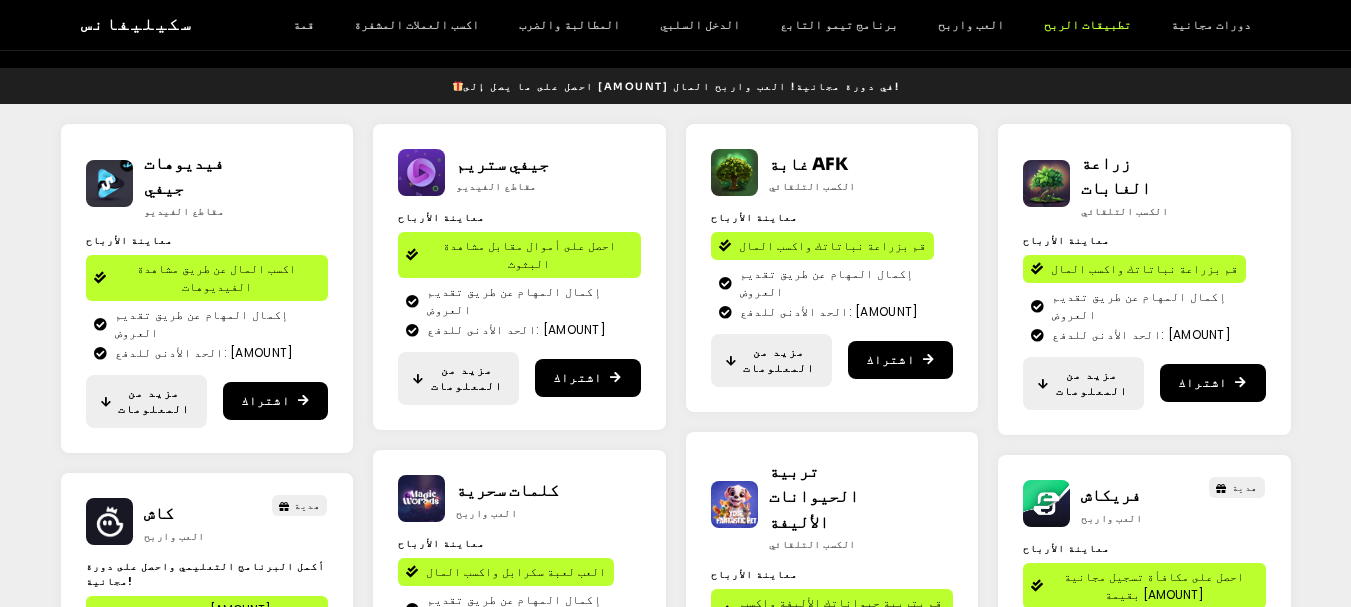 scroll, scrollTop: 267, scrollLeft: 0, axis: vertical 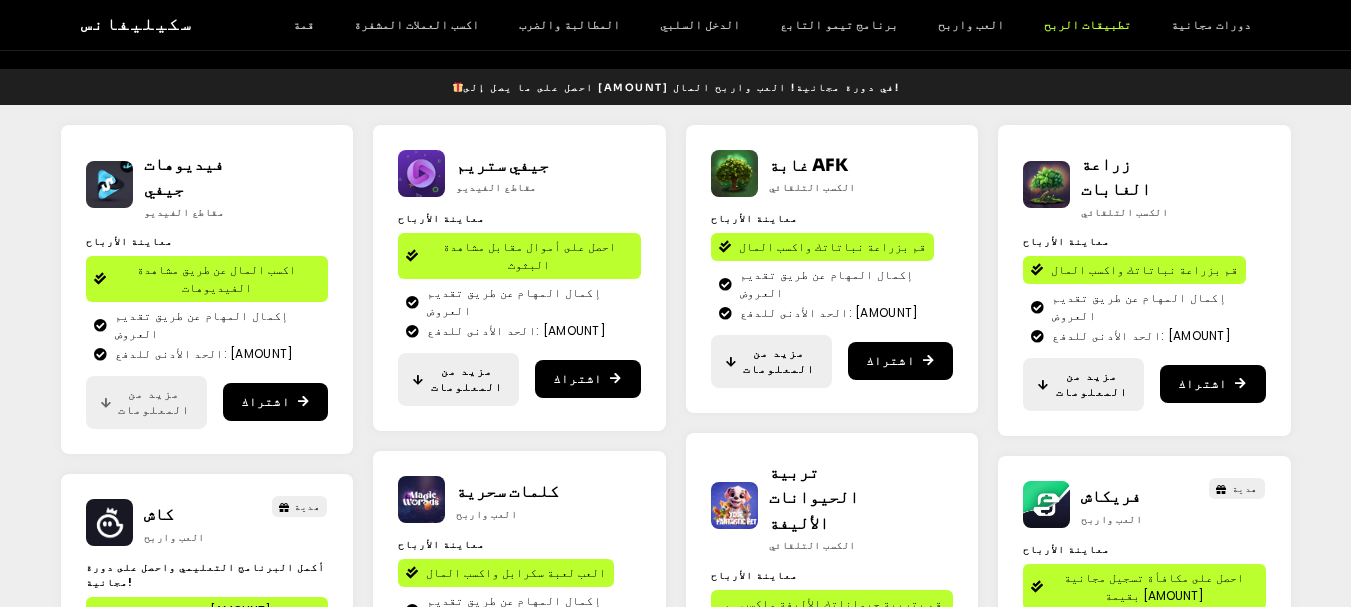 click on "مزيد من المعلومات" at bounding box center (154, 402) 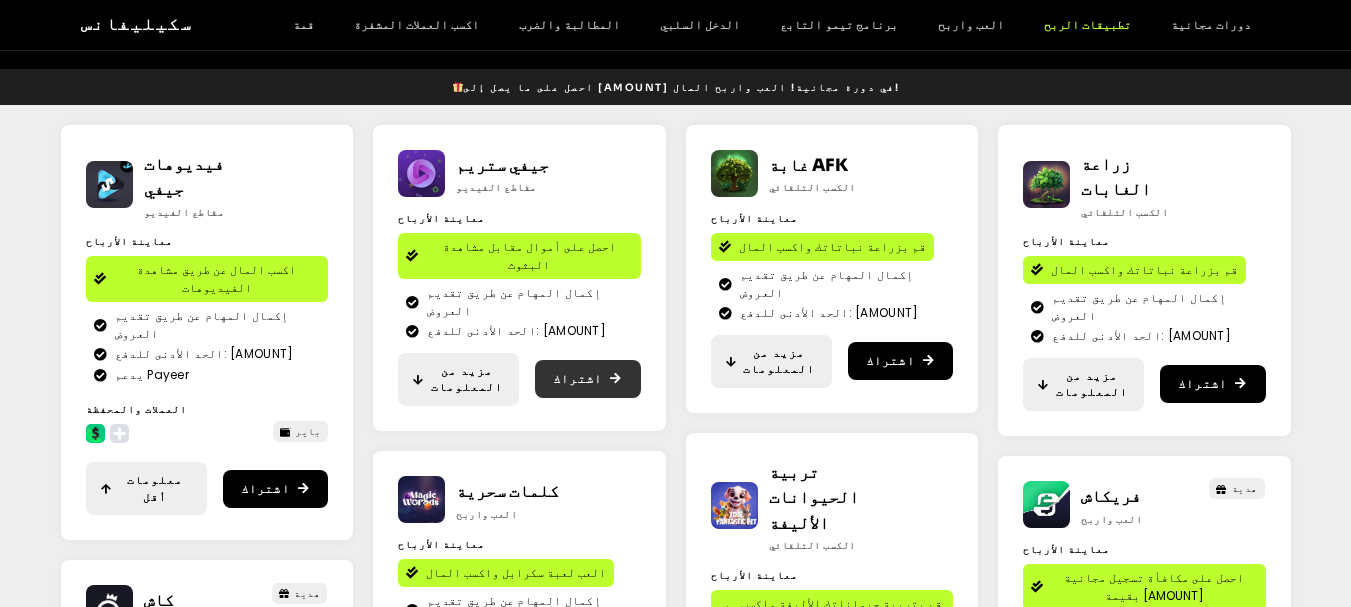click at bounding box center (616, 379) 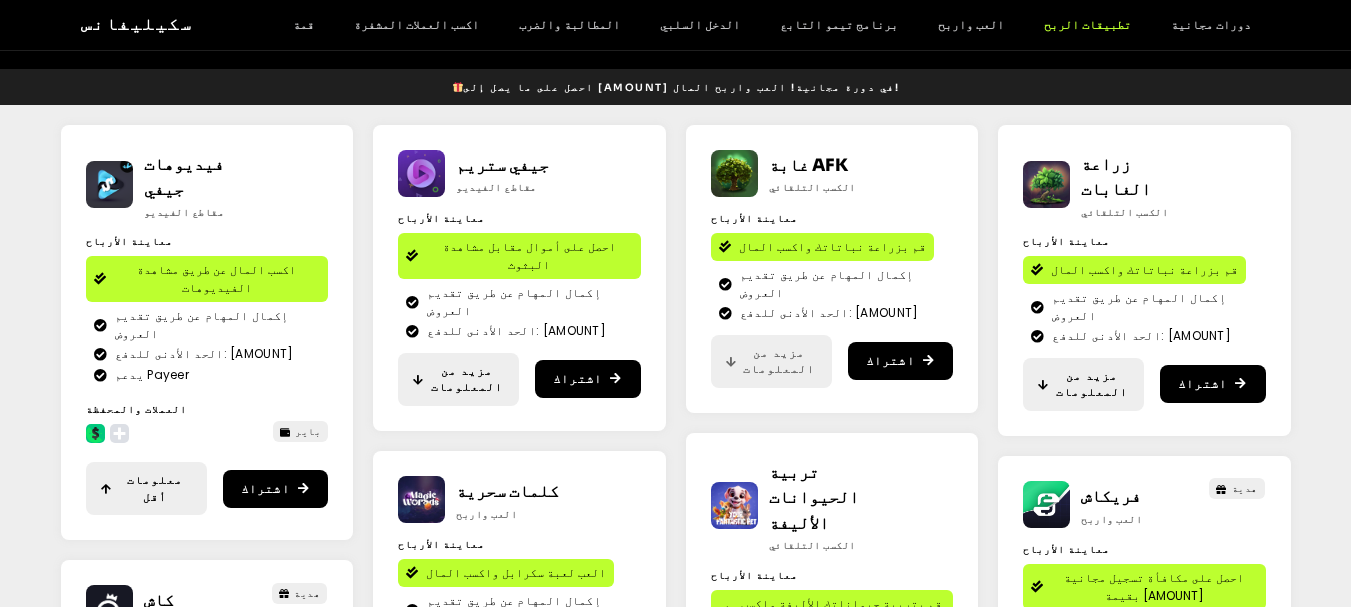 click on "مزيد من المعلومات" at bounding box center [779, 361] 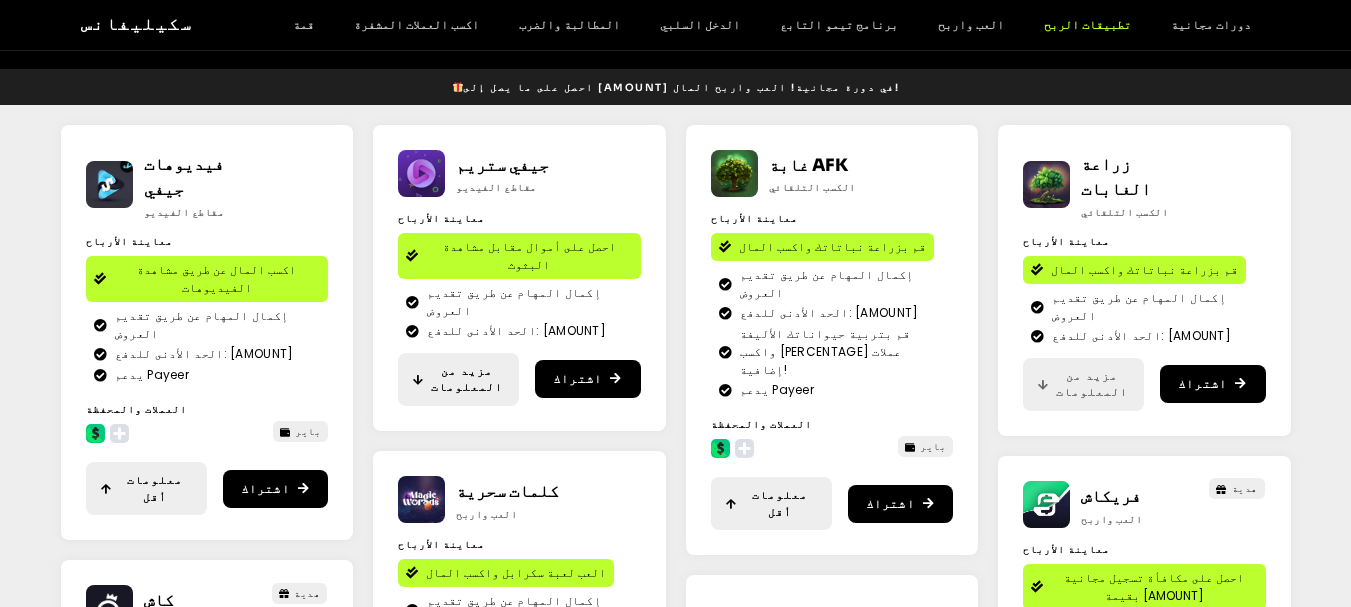 click at bounding box center (1043, 384) 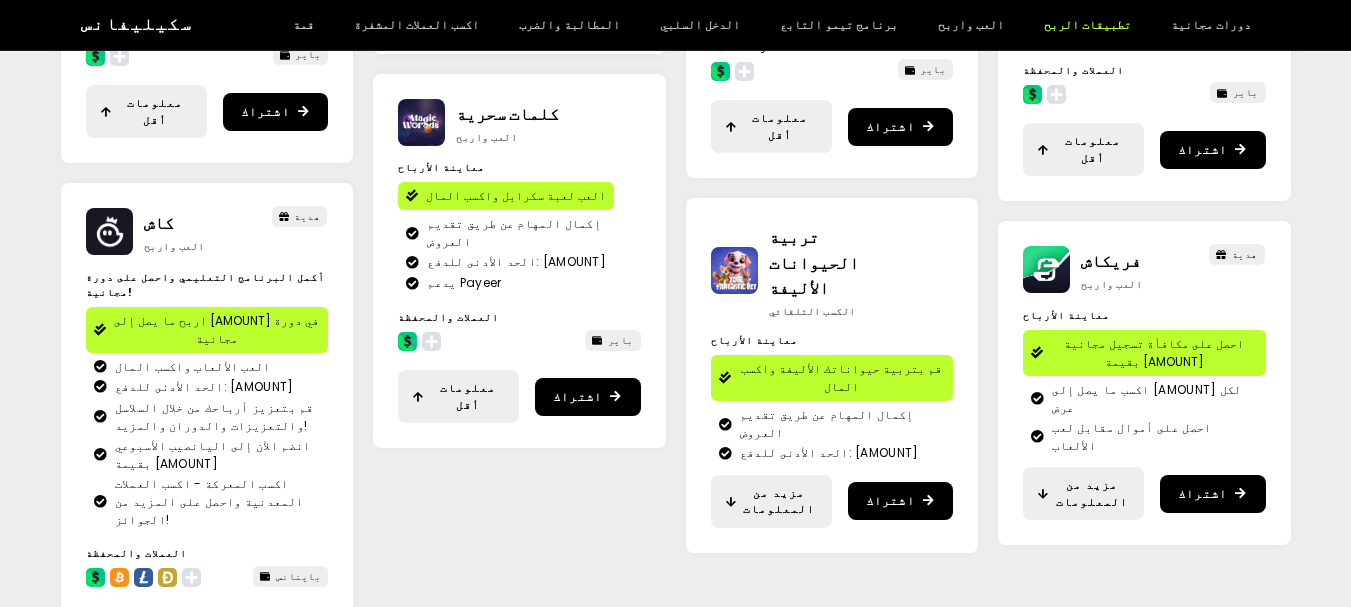 scroll, scrollTop: 652, scrollLeft: 0, axis: vertical 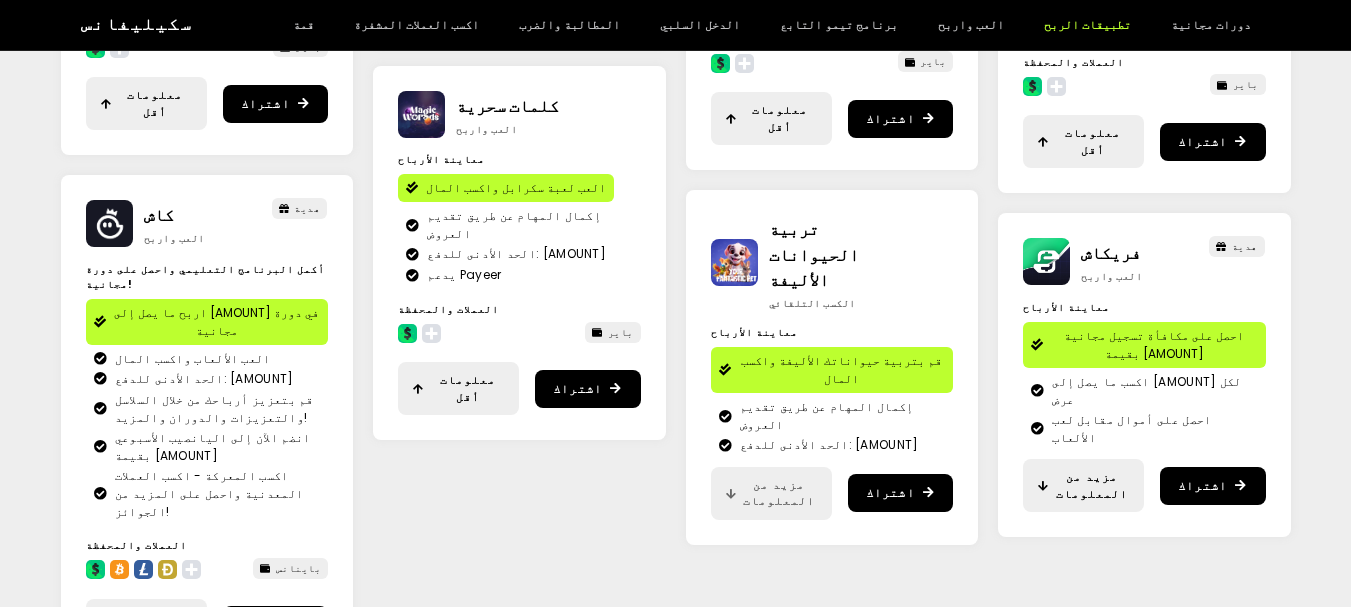 click on "مزيد من المعلومات" at bounding box center [771, 493] 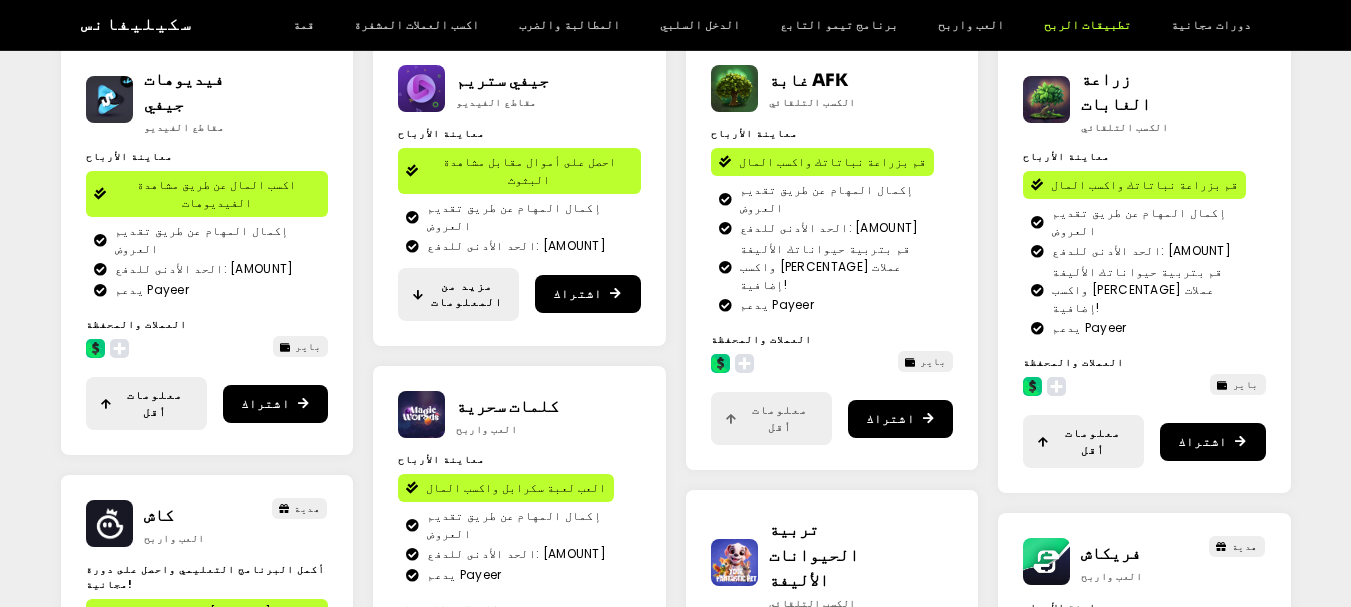 scroll, scrollTop: 344, scrollLeft: 0, axis: vertical 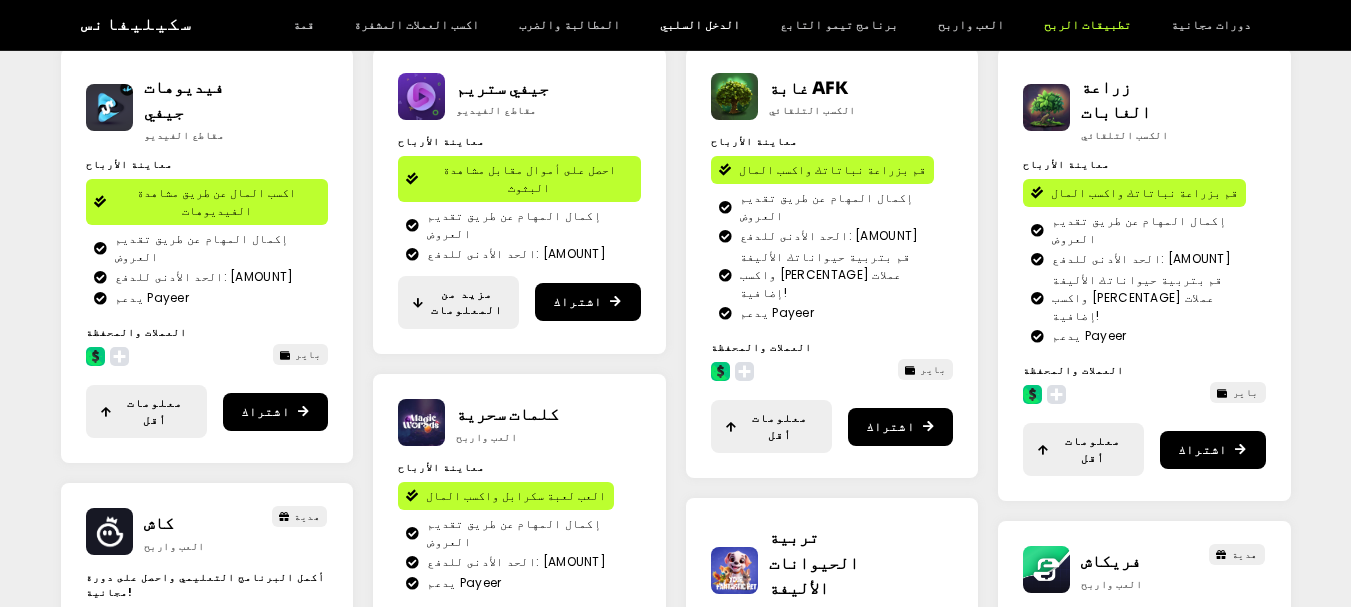 click on "الدخل السلبي" 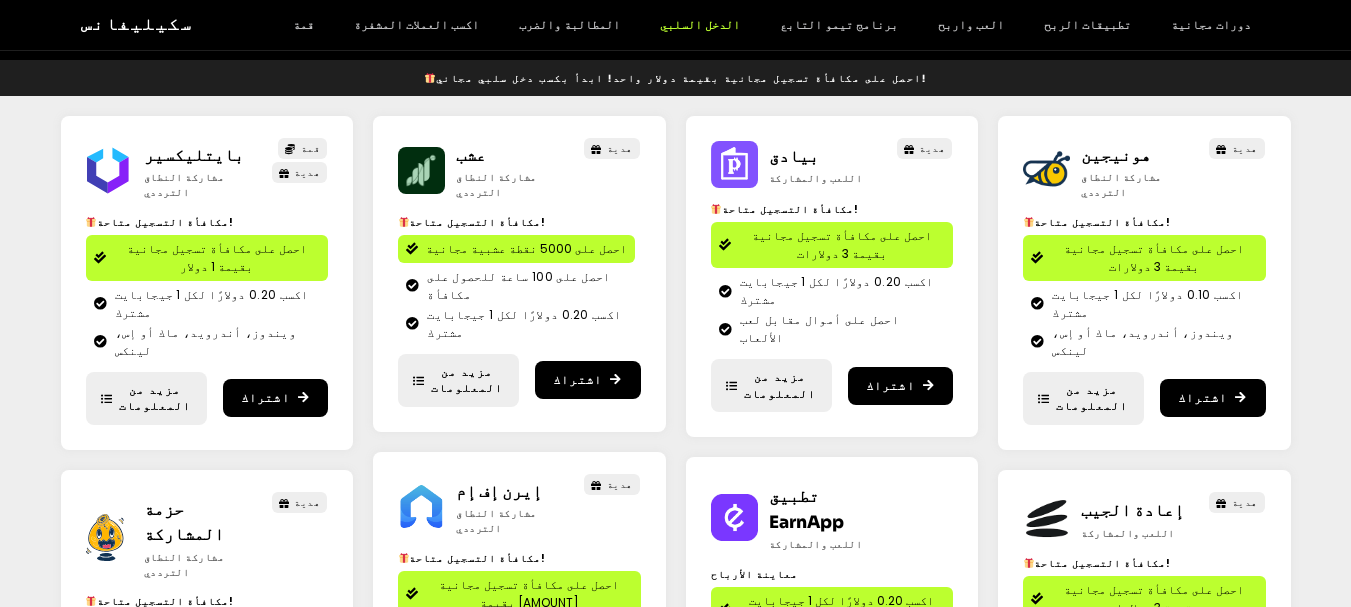 scroll, scrollTop: 0, scrollLeft: 0, axis: both 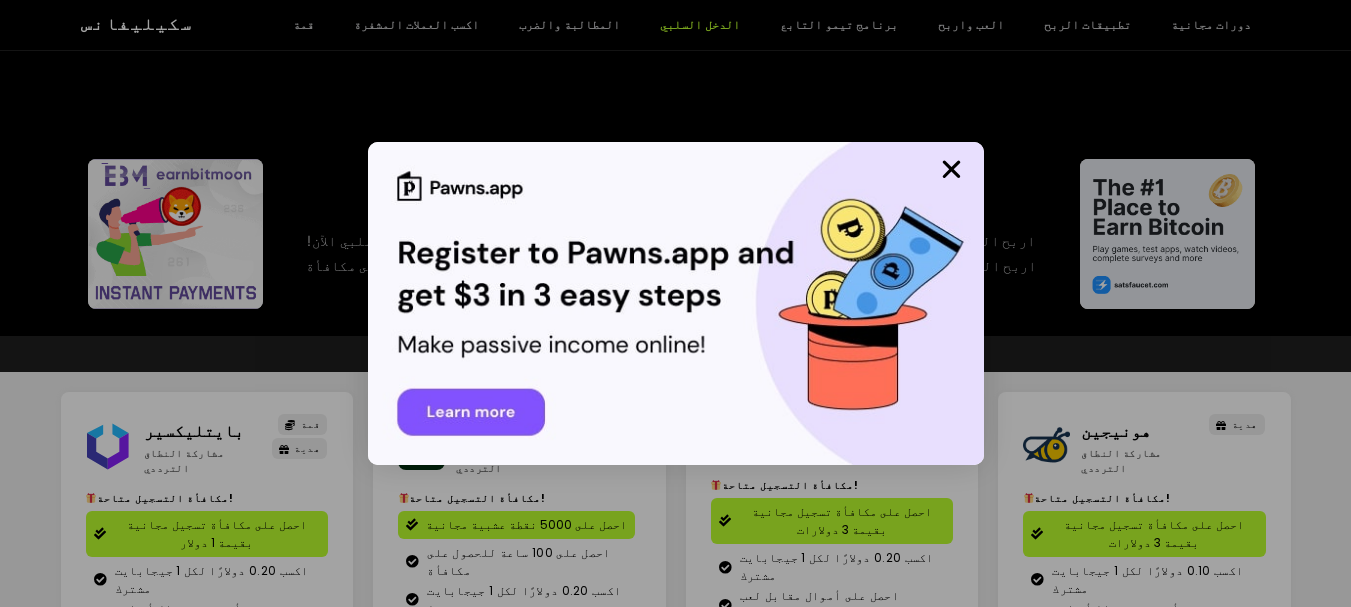 click at bounding box center [675, 303] 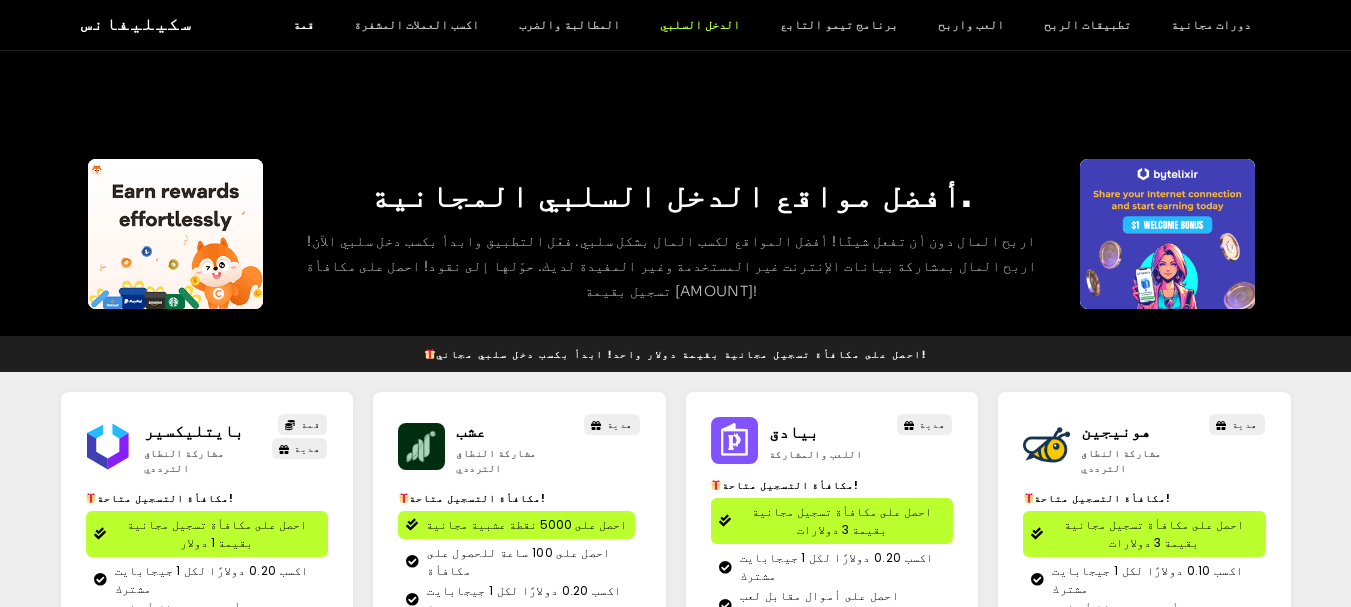 click on "قمة" 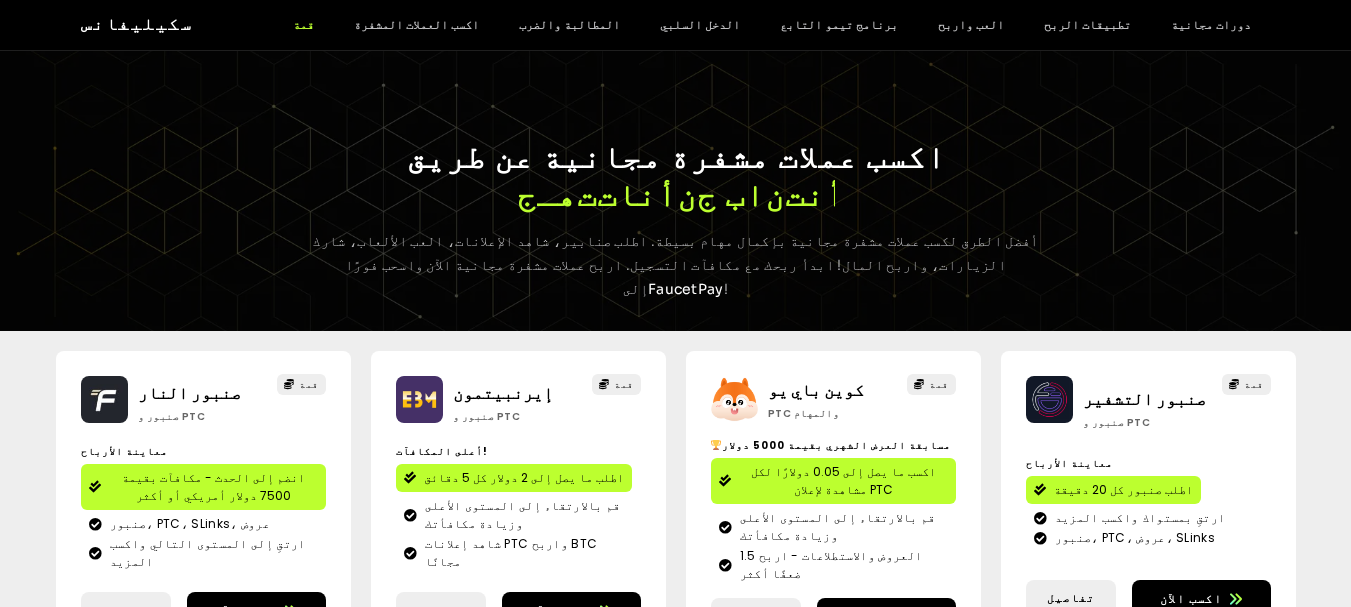 scroll, scrollTop: 0, scrollLeft: 0, axis: both 